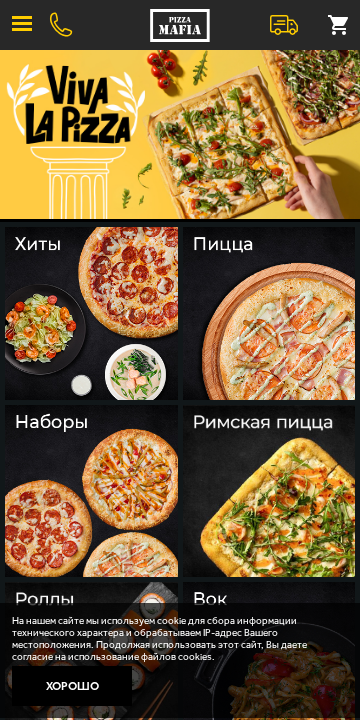 scroll, scrollTop: 0, scrollLeft: 0, axis: both 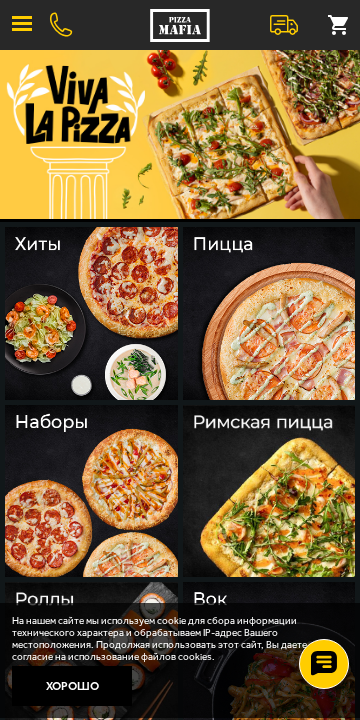 click at bounding box center (269, 313) 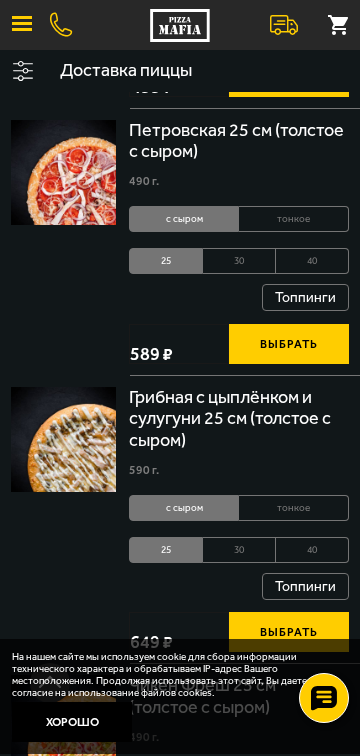 scroll, scrollTop: 1280, scrollLeft: 0, axis: vertical 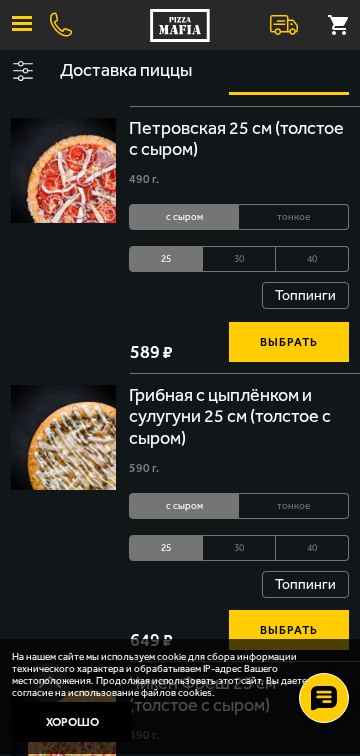 click on "30" at bounding box center [239, 548] 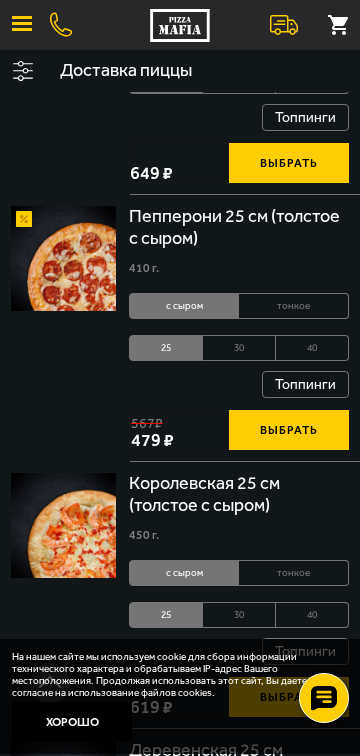 scroll, scrollTop: 3616, scrollLeft: 0, axis: vertical 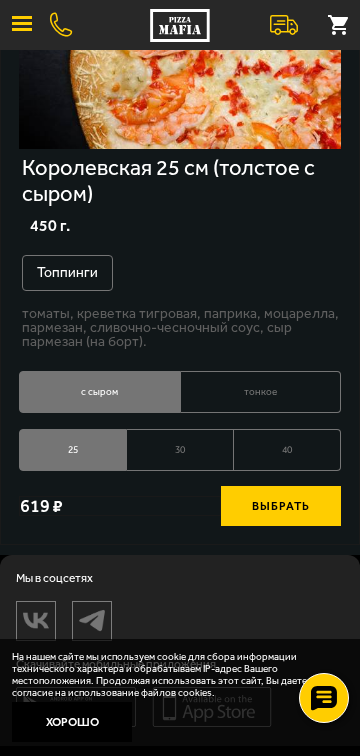 click on "30" at bounding box center [180, 450] 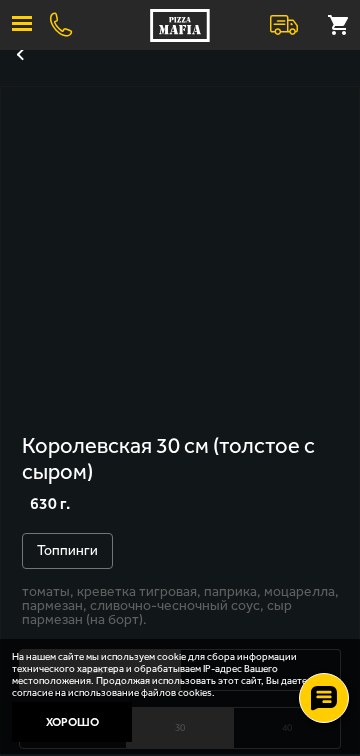 scroll, scrollTop: 294, scrollLeft: 0, axis: vertical 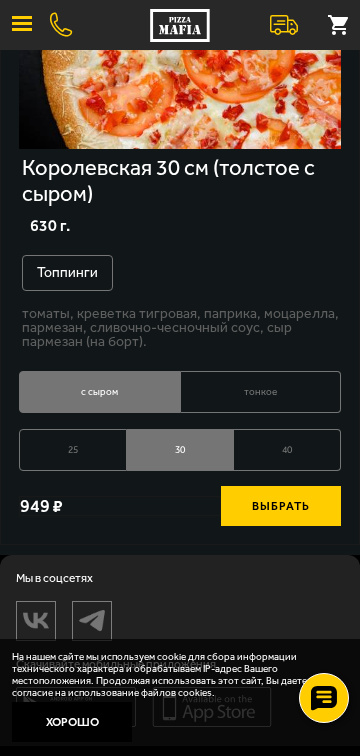 click on "Выбрать" at bounding box center (281, 506) 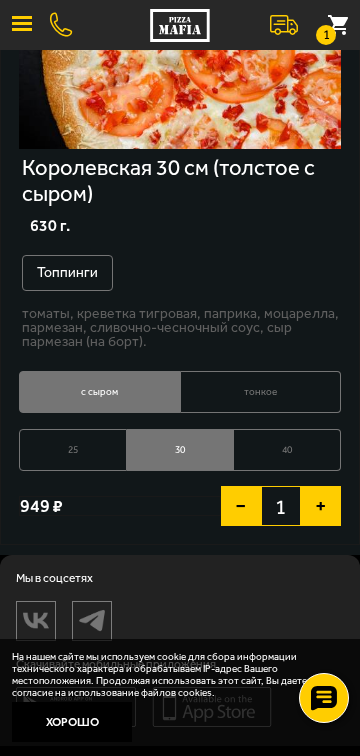 click at bounding box center (22, 25) 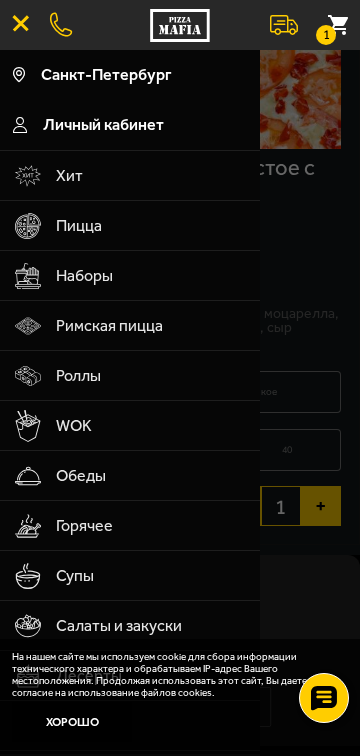 click at bounding box center [180, 428] 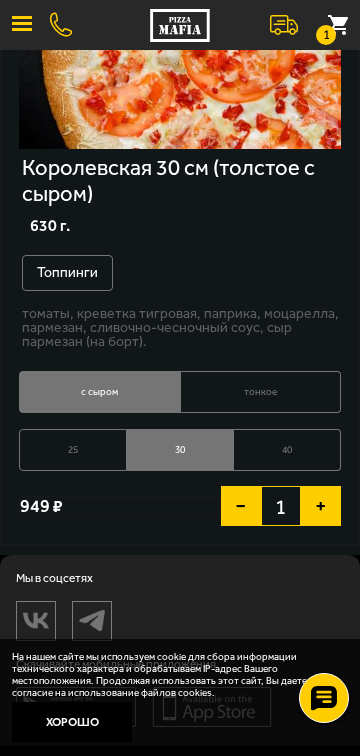 click at bounding box center (22, 25) 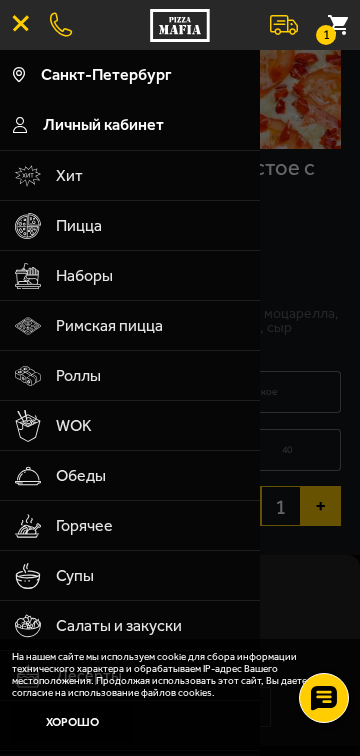 click on "Пицца" at bounding box center (151, 226) 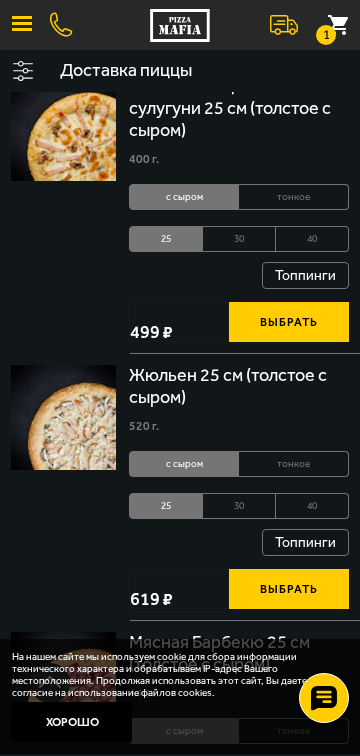 scroll, scrollTop: 5888, scrollLeft: 0, axis: vertical 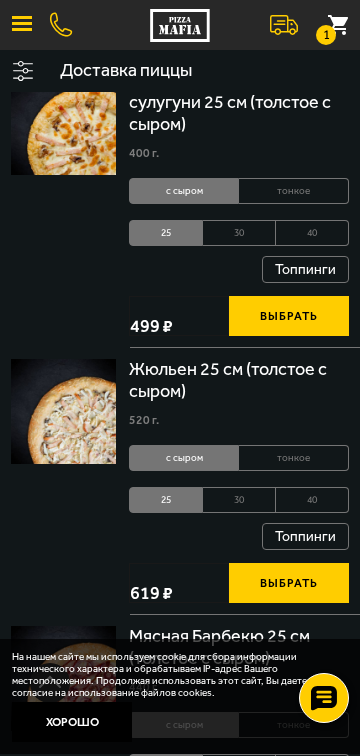 click on "Жюльен 25 см (толстое с сыром)" at bounding box center (239, 380) 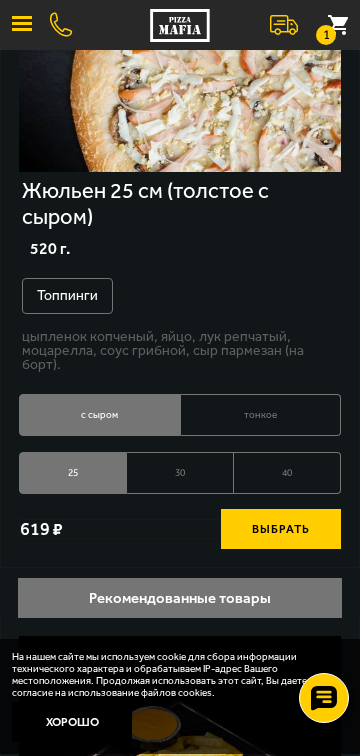 scroll, scrollTop: 273, scrollLeft: 0, axis: vertical 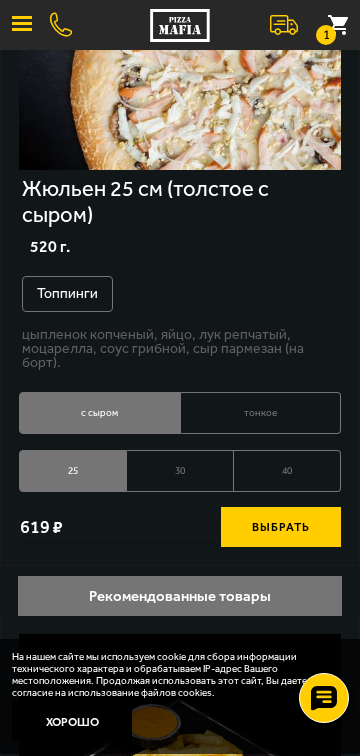 click on "30" at bounding box center (180, 471) 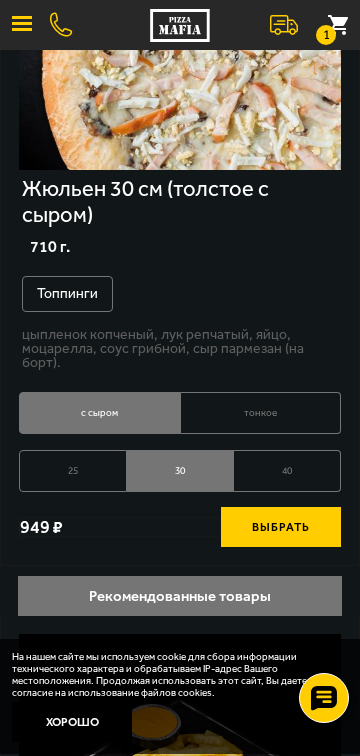 click on "Выбрать" at bounding box center [281, 527] 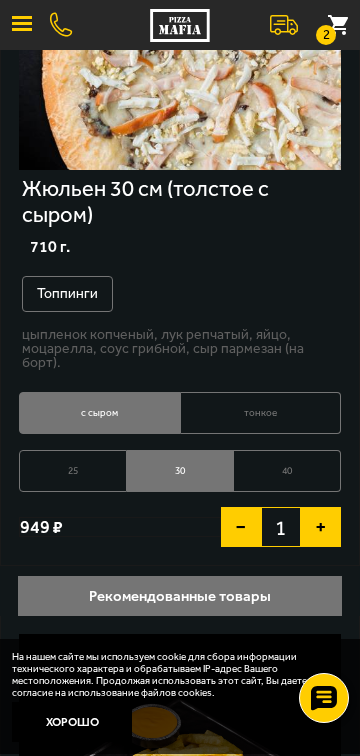 click at bounding box center [22, 25] 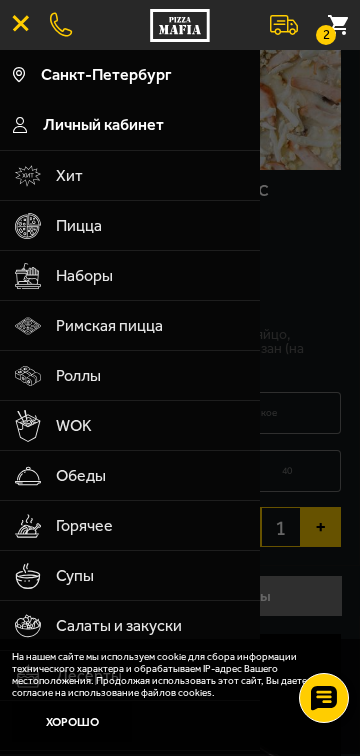 click on "Наборы" at bounding box center (151, 276) 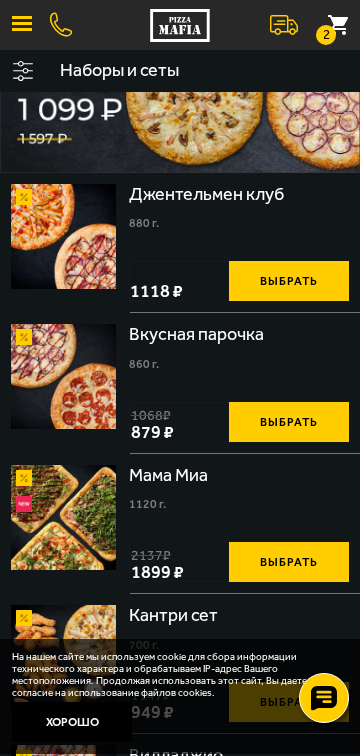 scroll, scrollTop: 149, scrollLeft: 0, axis: vertical 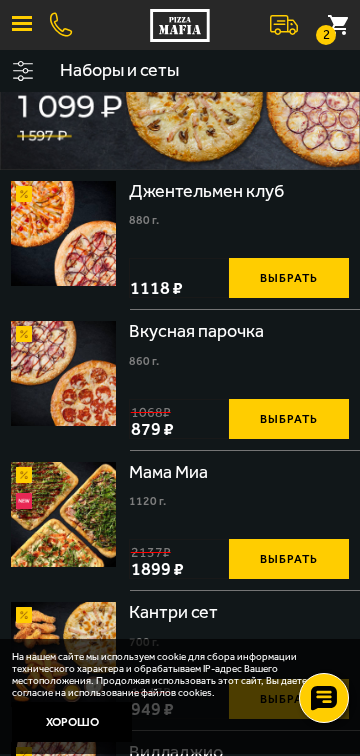 click on "1120   г ." at bounding box center (147, 501) 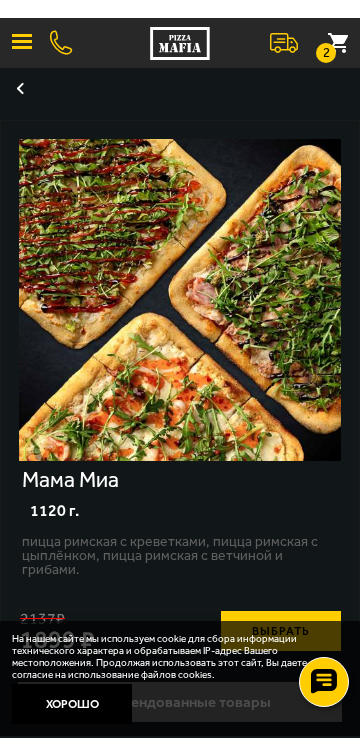 scroll, scrollTop: 35, scrollLeft: 0, axis: vertical 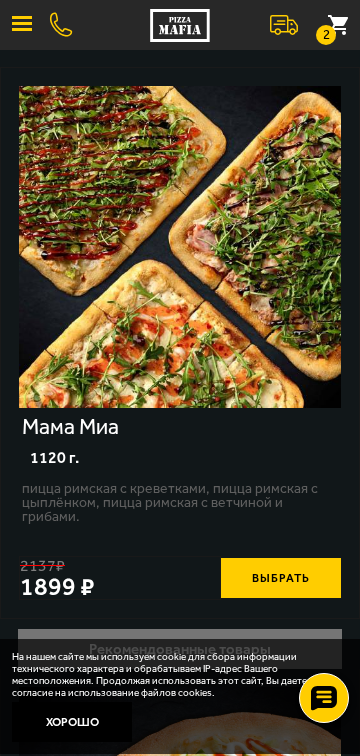 click on "Выбрать" at bounding box center [281, 578] 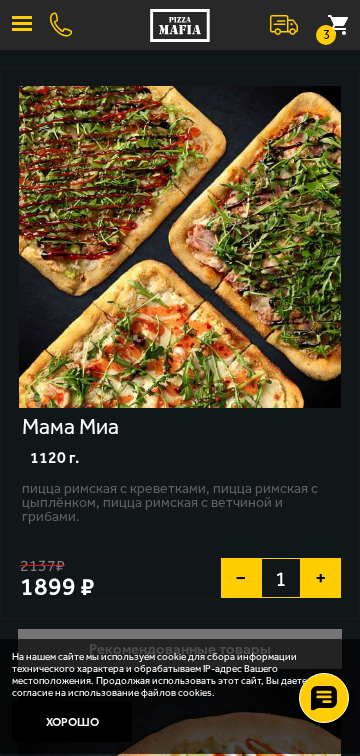 click on "+" at bounding box center (321, 578) 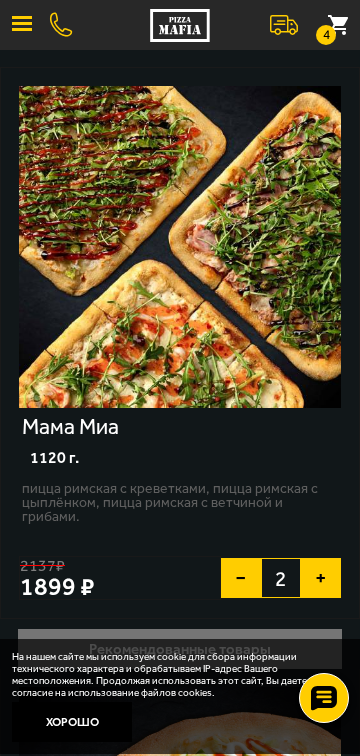 click on "−" at bounding box center [241, 578] 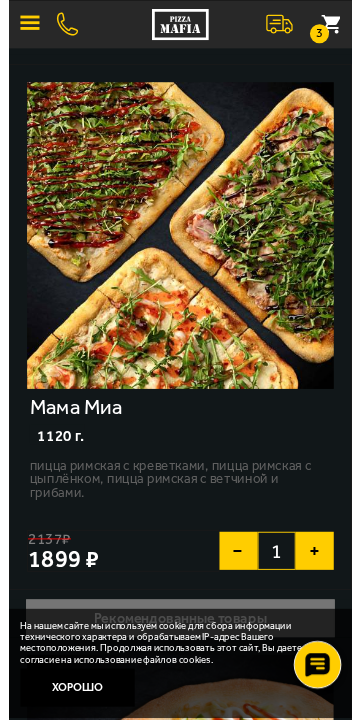 scroll, scrollTop: 0, scrollLeft: 0, axis: both 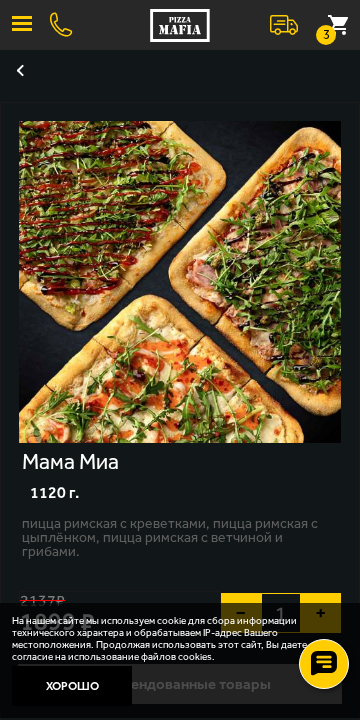 click at bounding box center (20, 70) 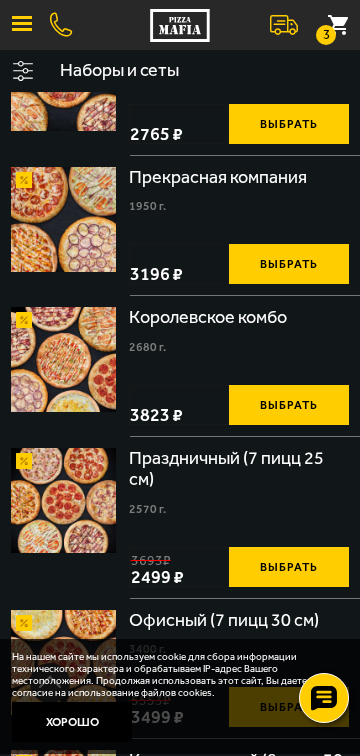 scroll, scrollTop: 3955, scrollLeft: 0, axis: vertical 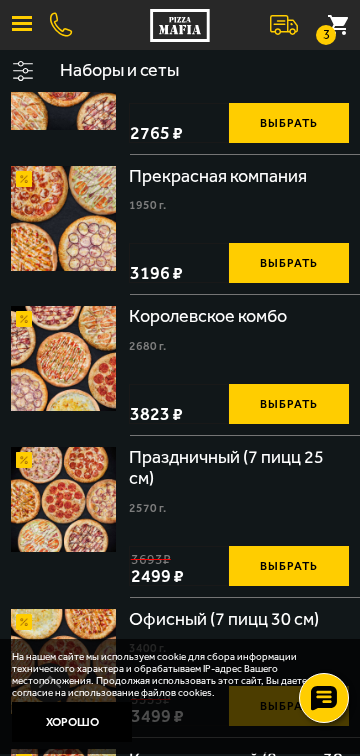 click at bounding box center (22, 25) 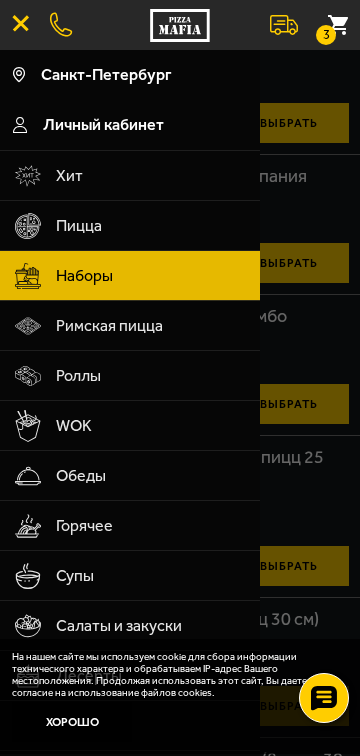 click on "Роллы" at bounding box center [151, 376] 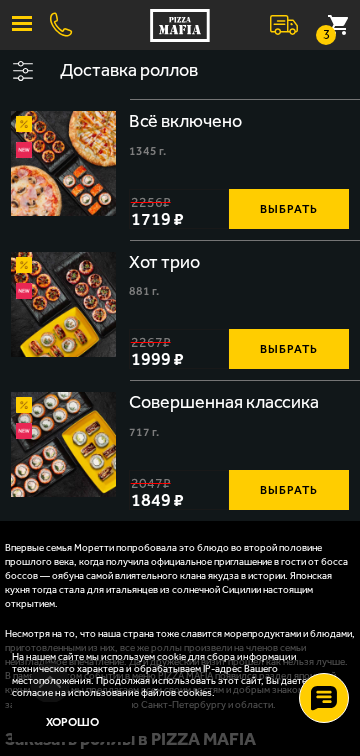 scroll, scrollTop: 2056, scrollLeft: 0, axis: vertical 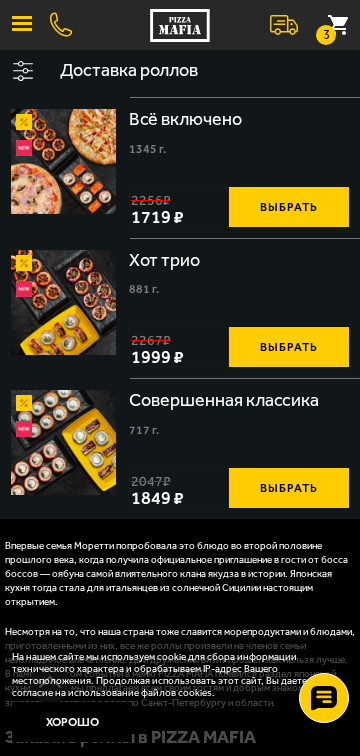 click on "3" at bounding box center [338, 25] 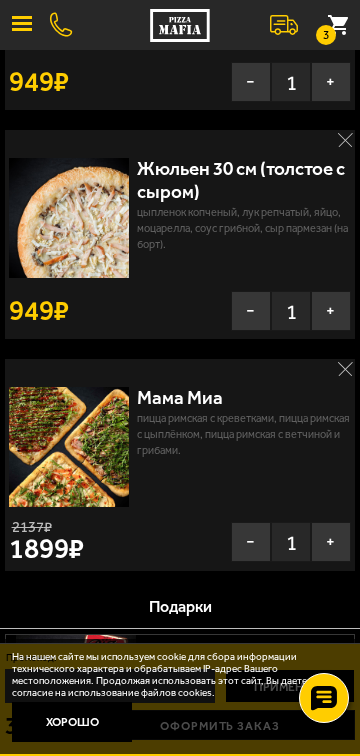 scroll, scrollTop: 205, scrollLeft: 0, axis: vertical 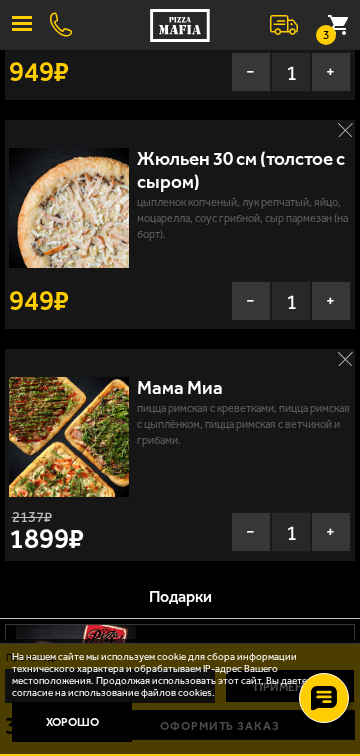 click on "Пицца Римская с креветками, Пицца Римская с цыплёнком, Пицца Римская с ветчиной и грибами." at bounding box center [244, 425] 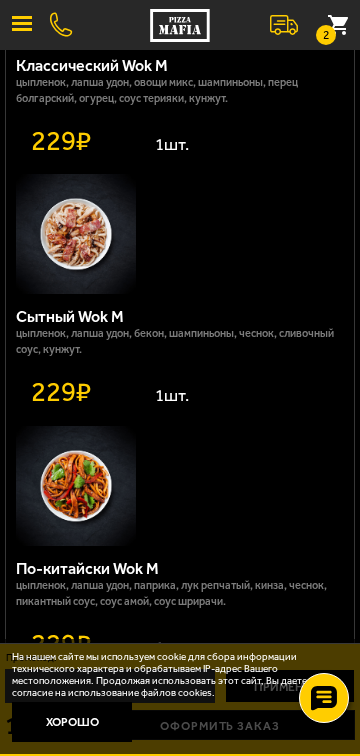 scroll, scrollTop: 784, scrollLeft: 0, axis: vertical 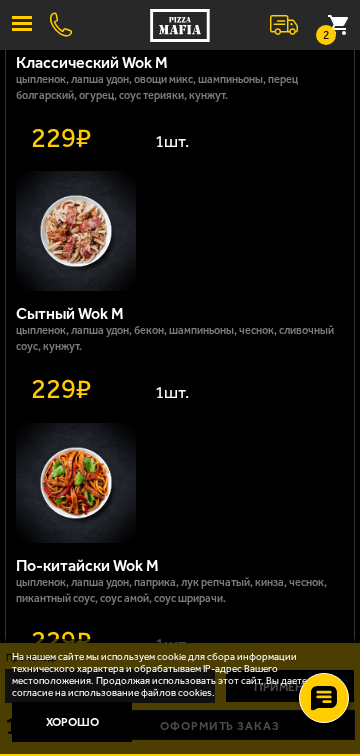click at bounding box center (22, 25) 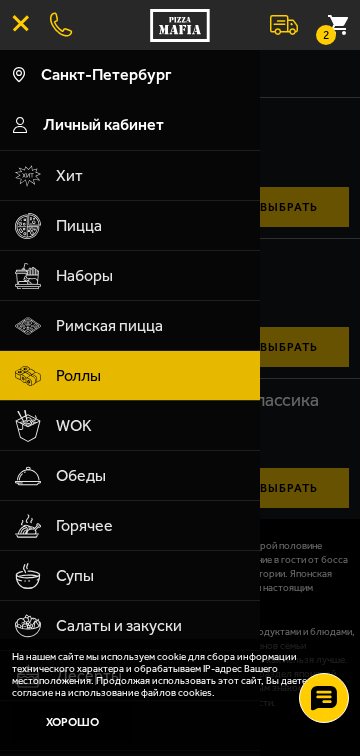 click on "Римская пицца" at bounding box center [151, 326] 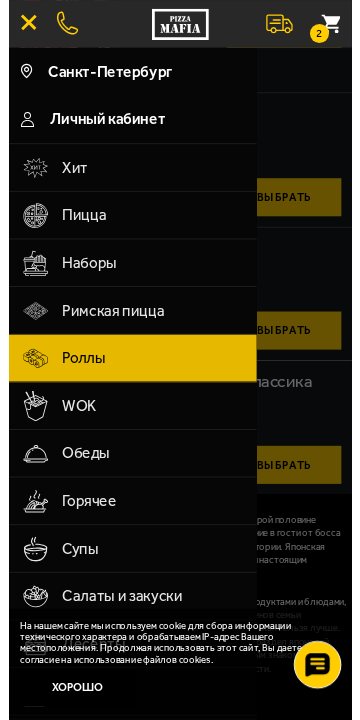 scroll, scrollTop: 0, scrollLeft: 0, axis: both 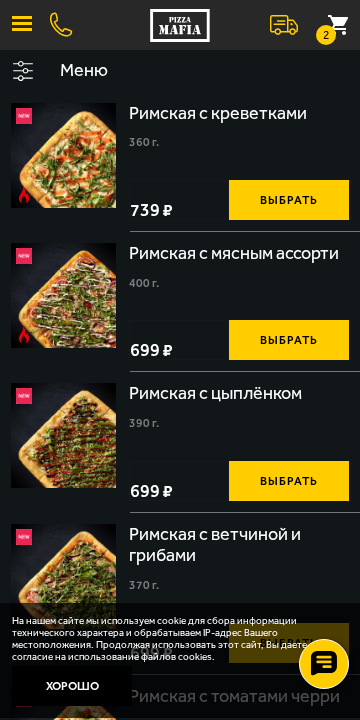 click on "Римская с креветками" at bounding box center (220, 114) 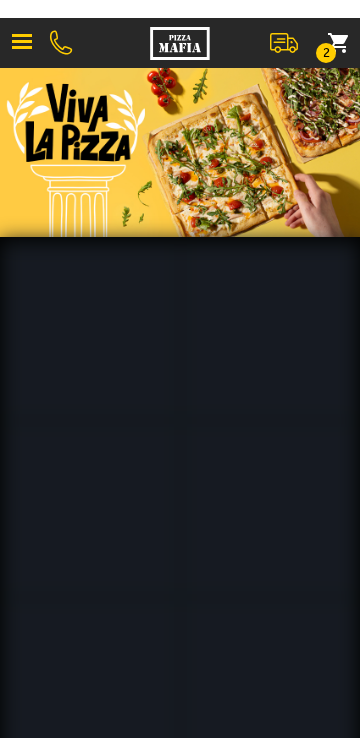 scroll, scrollTop: 0, scrollLeft: 0, axis: both 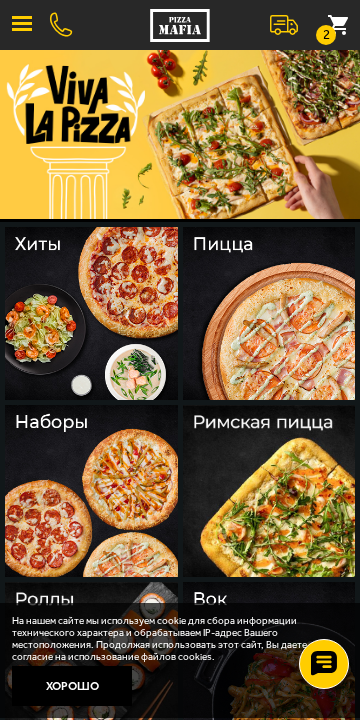 click at bounding box center (269, 491) 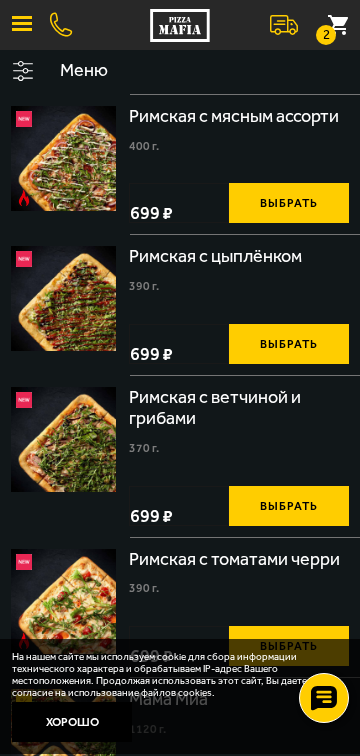 scroll, scrollTop: 139, scrollLeft: 0, axis: vertical 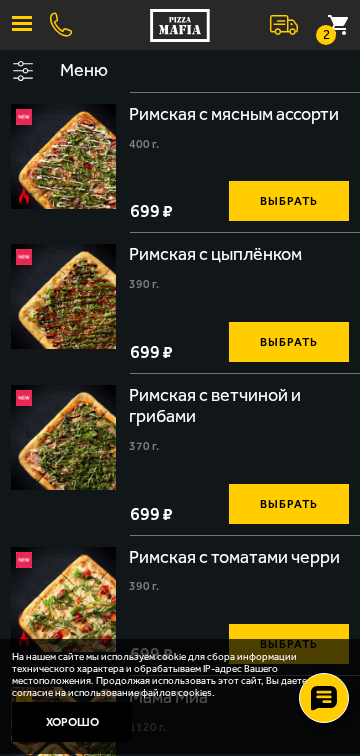 click on "Римская с ветчиной и грибами" at bounding box center (239, 406) 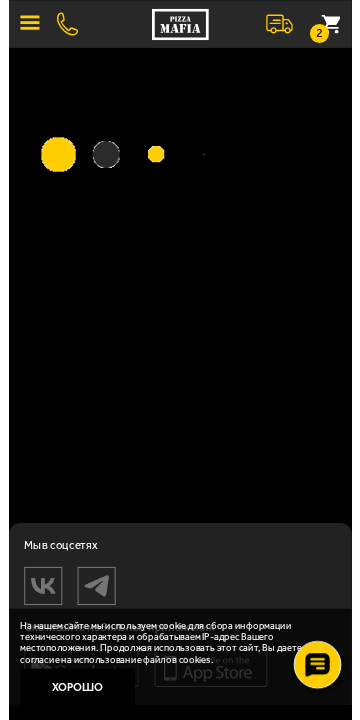 scroll, scrollTop: 0, scrollLeft: 0, axis: both 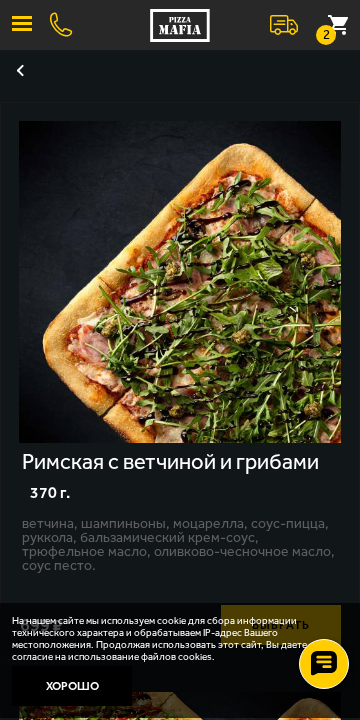 click at bounding box center [20, 70] 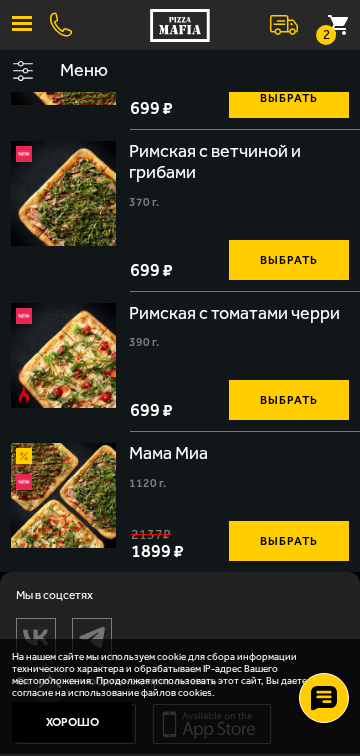 scroll, scrollTop: 385, scrollLeft: 0, axis: vertical 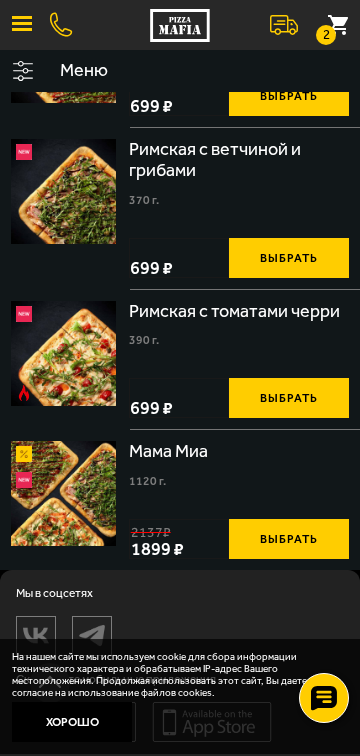 click on "Мама Миа 1120   г ." at bounding box center (239, 467) 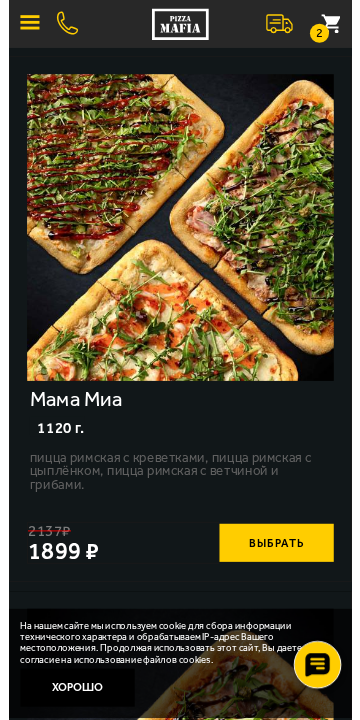 scroll, scrollTop: 0, scrollLeft: 0, axis: both 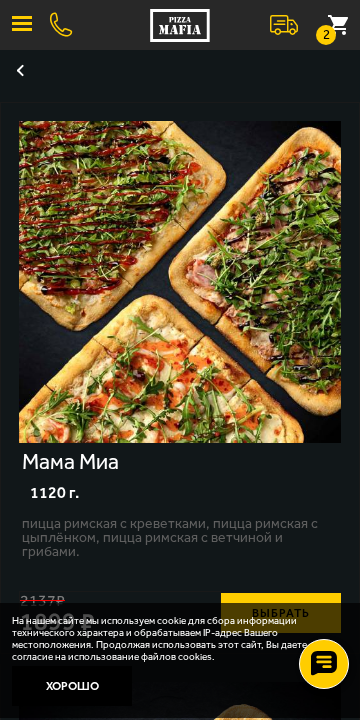 click on "На нашем сайте мы используем cookie для сбора информации технического характера и обрабатываем IP-адрес Вашего местоположения. Продолжая использовать этот сайт, Вы даете согласие на использование файлов cookies. Хорошо" at bounding box center [180, 661] 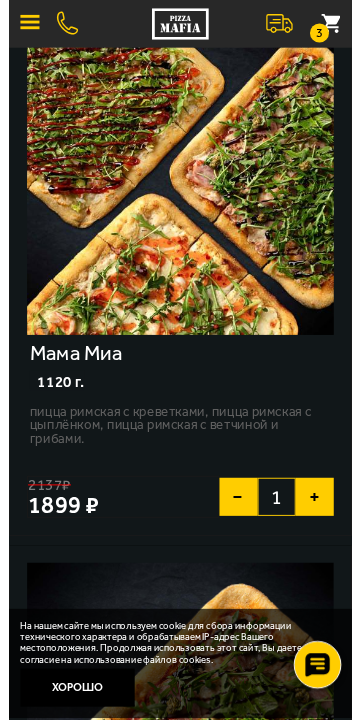 scroll, scrollTop: 0, scrollLeft: 0, axis: both 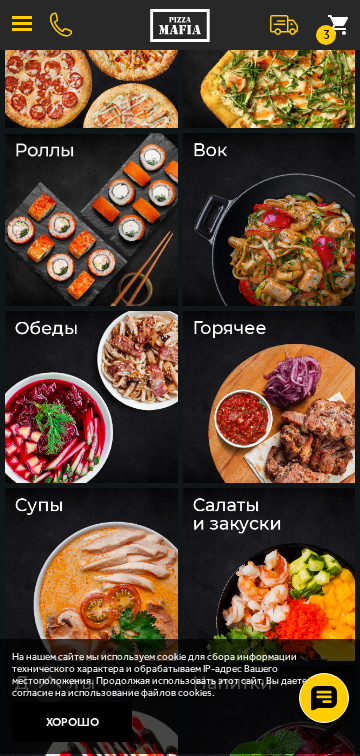 click at bounding box center [269, 397] 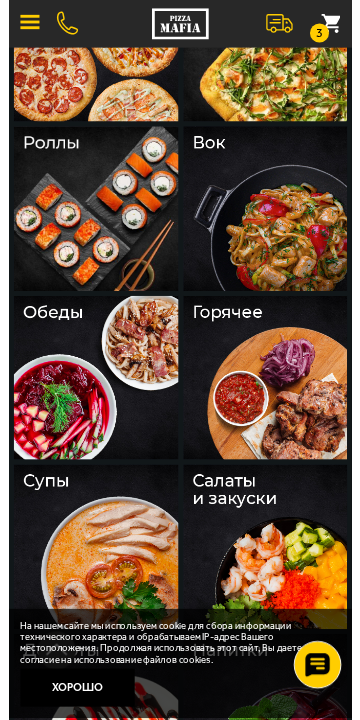 scroll, scrollTop: 0, scrollLeft: 0, axis: both 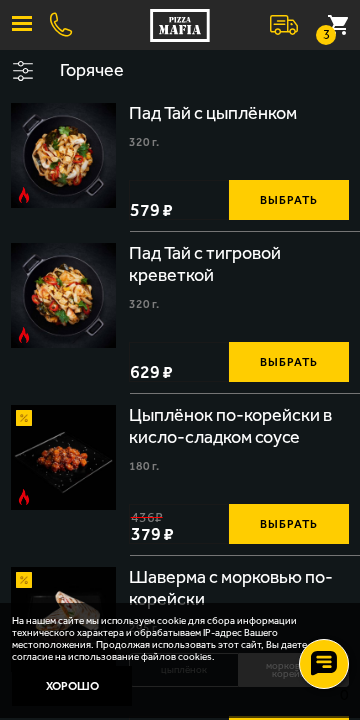 click at bounding box center [63, 295] 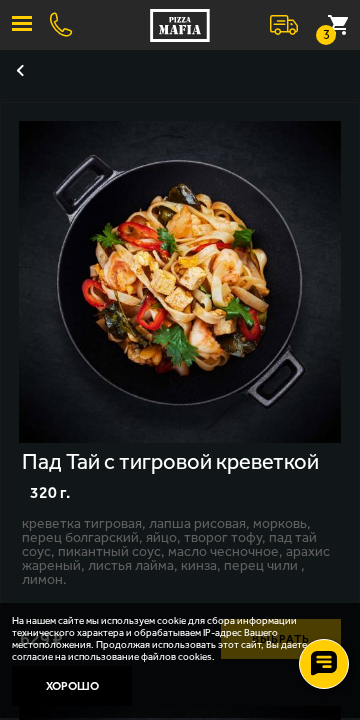 click at bounding box center (20, 70) 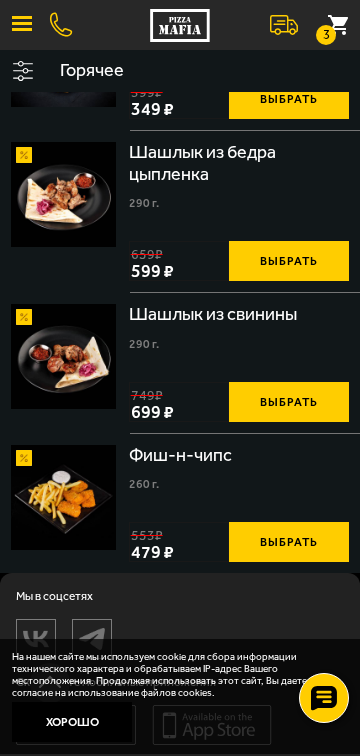 scroll, scrollTop: 2146, scrollLeft: 0, axis: vertical 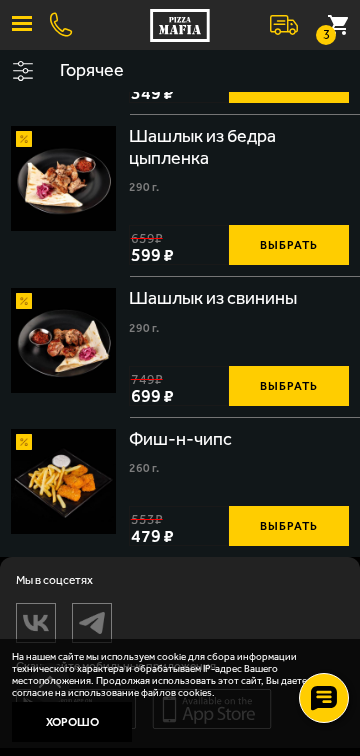 click at bounding box center (22, 71) 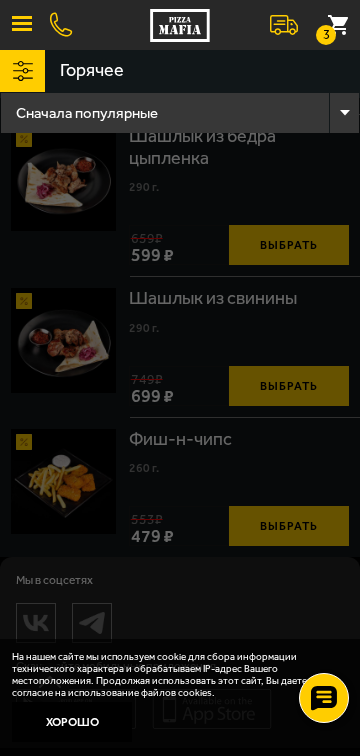 click at bounding box center [22, 71] 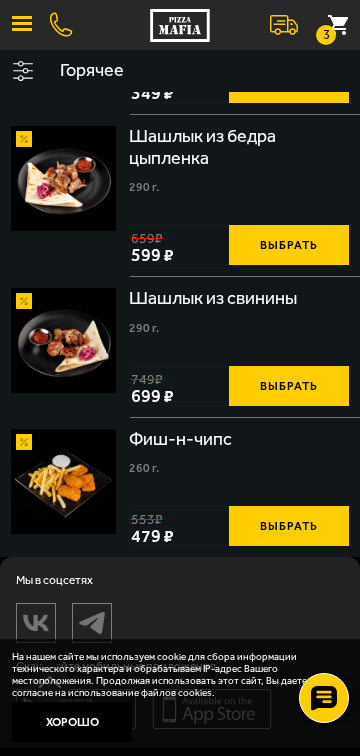 click at bounding box center [22, 25] 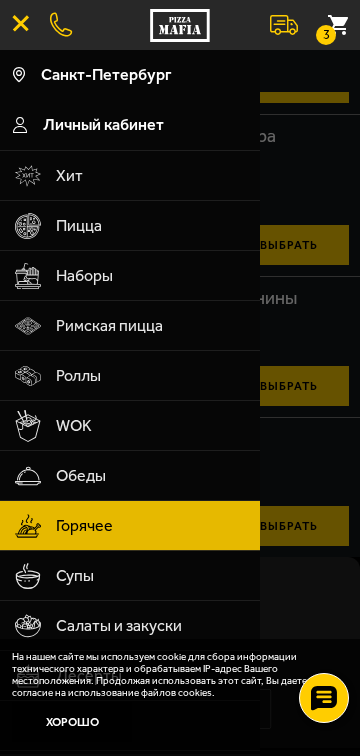 click on "Супы" at bounding box center [151, 576] 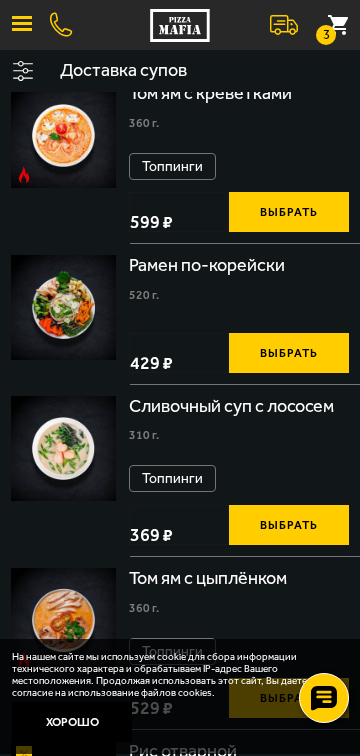 scroll, scrollTop: 0, scrollLeft: 0, axis: both 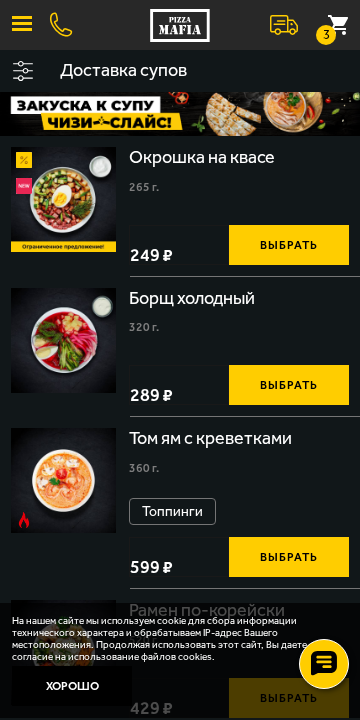 click at bounding box center (22, 29) 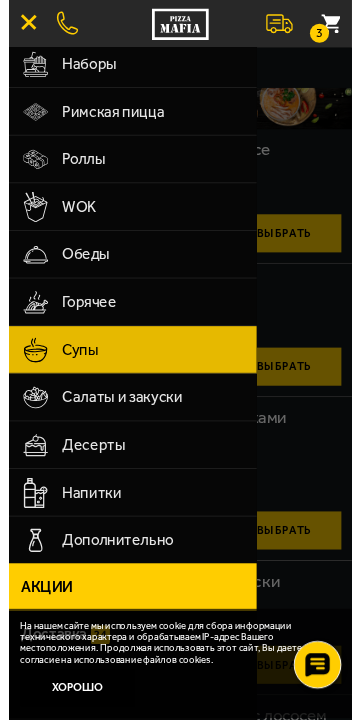 scroll, scrollTop: 214, scrollLeft: 0, axis: vertical 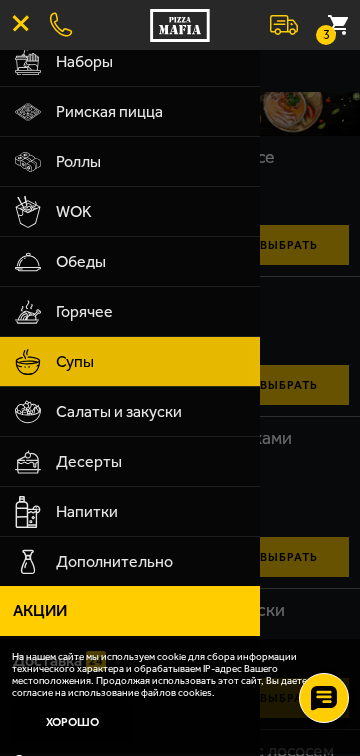 click on "Салаты и закуски" at bounding box center [151, 412] 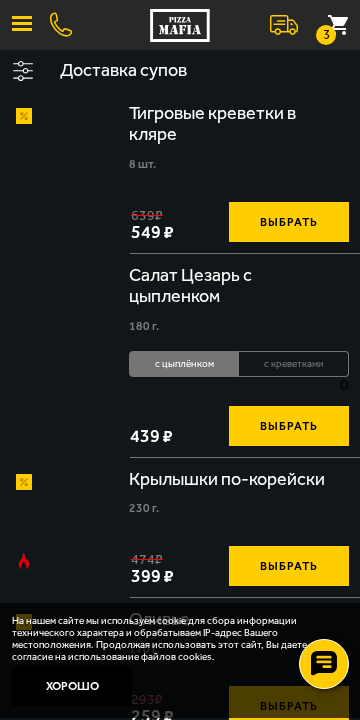 scroll, scrollTop: 0, scrollLeft: 0, axis: both 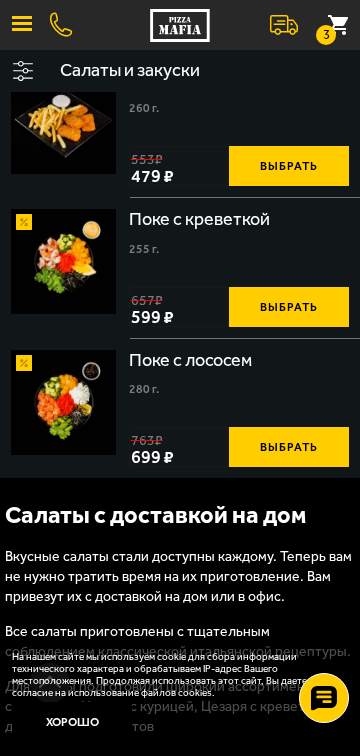 click on "3" at bounding box center (338, 25) 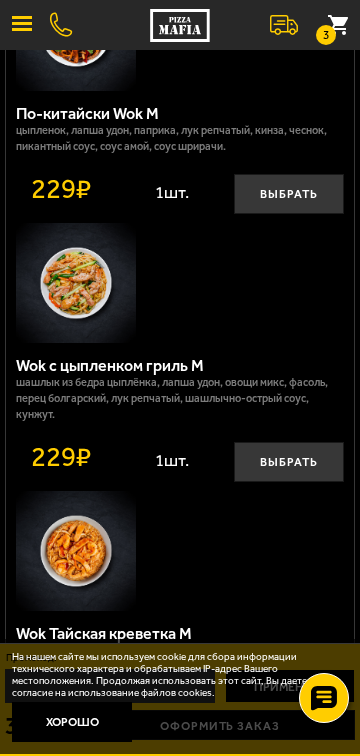 scroll, scrollTop: 1693, scrollLeft: 0, axis: vertical 